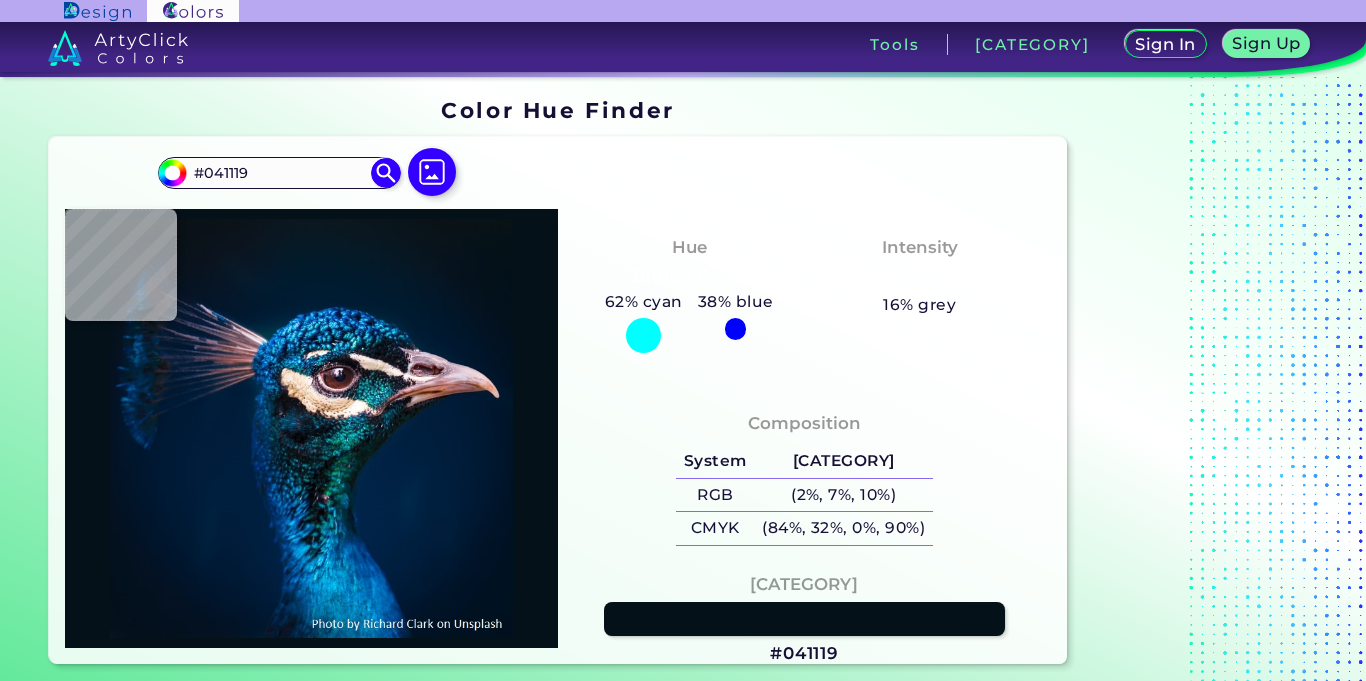 scroll, scrollTop: 0, scrollLeft: 0, axis: both 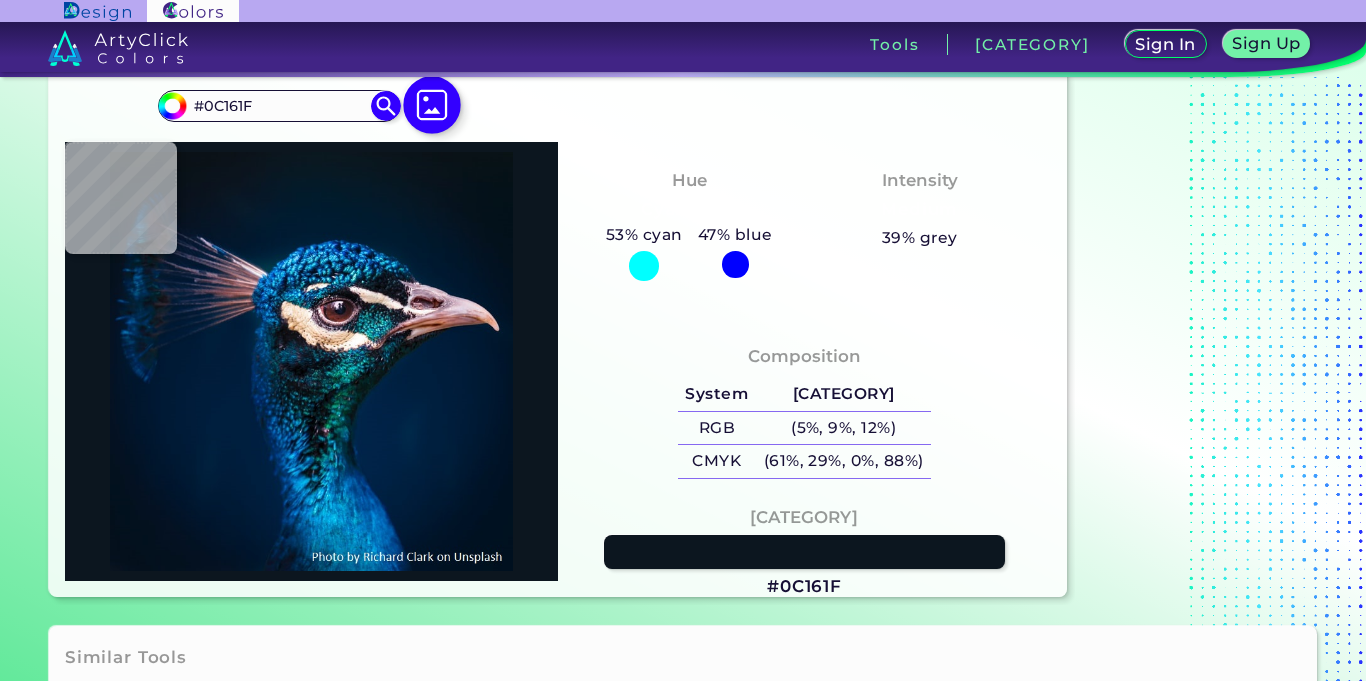 click at bounding box center (433, 105) 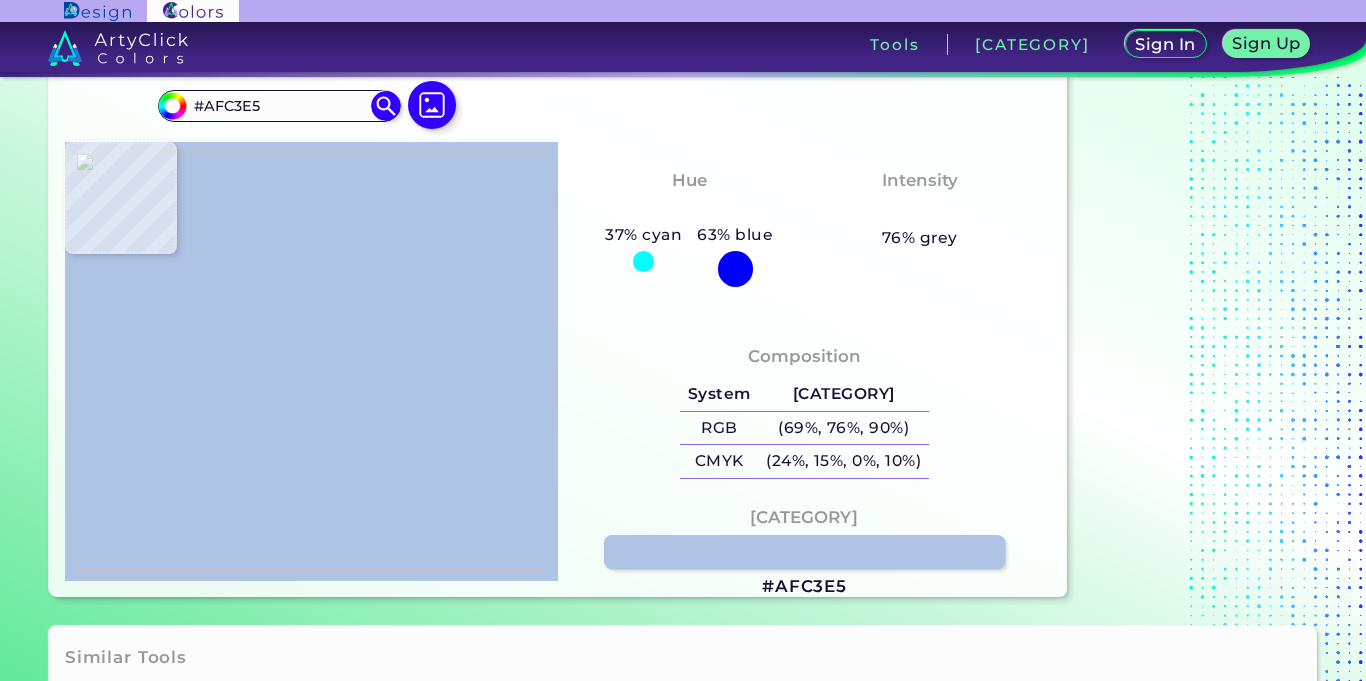 click on "#AFC3E5" at bounding box center [804, 587] 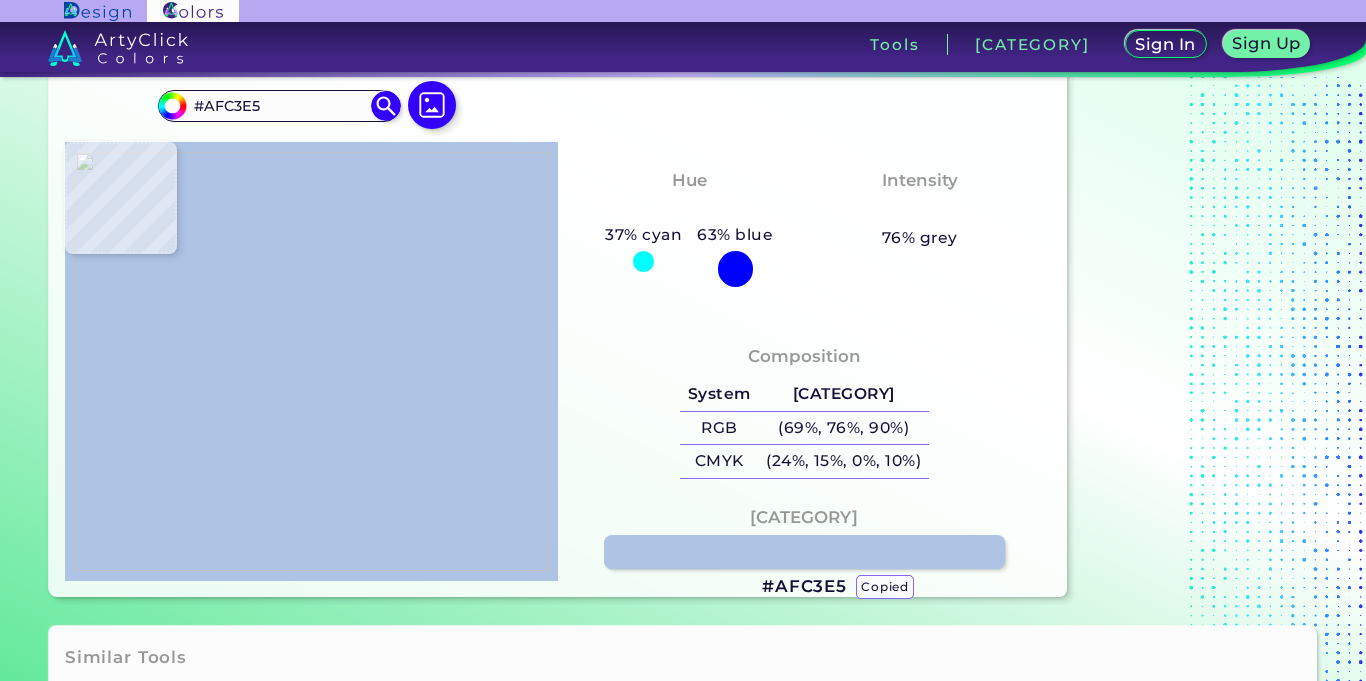 click on "#AFC3E5 copied copied" at bounding box center (804, 587) 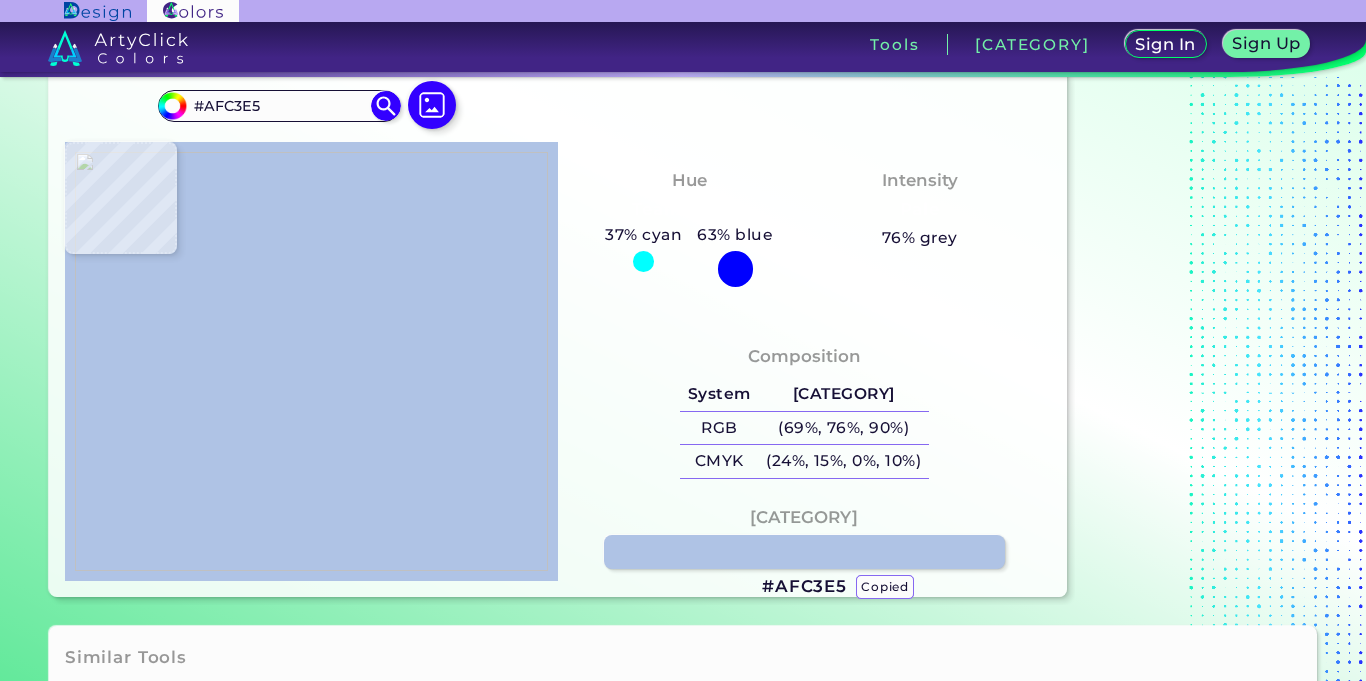 click on "#AFC3E5 copied copied copied" at bounding box center [804, 587] 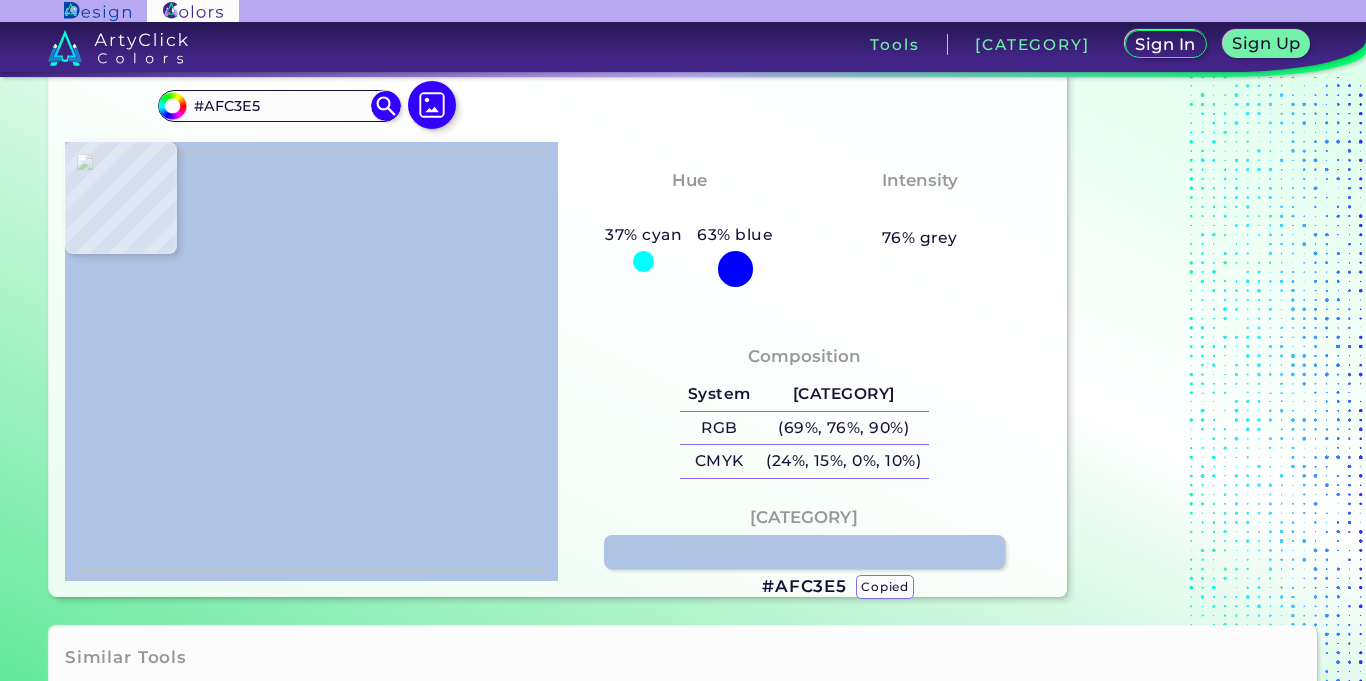 click on "copied" at bounding box center (885, 587) 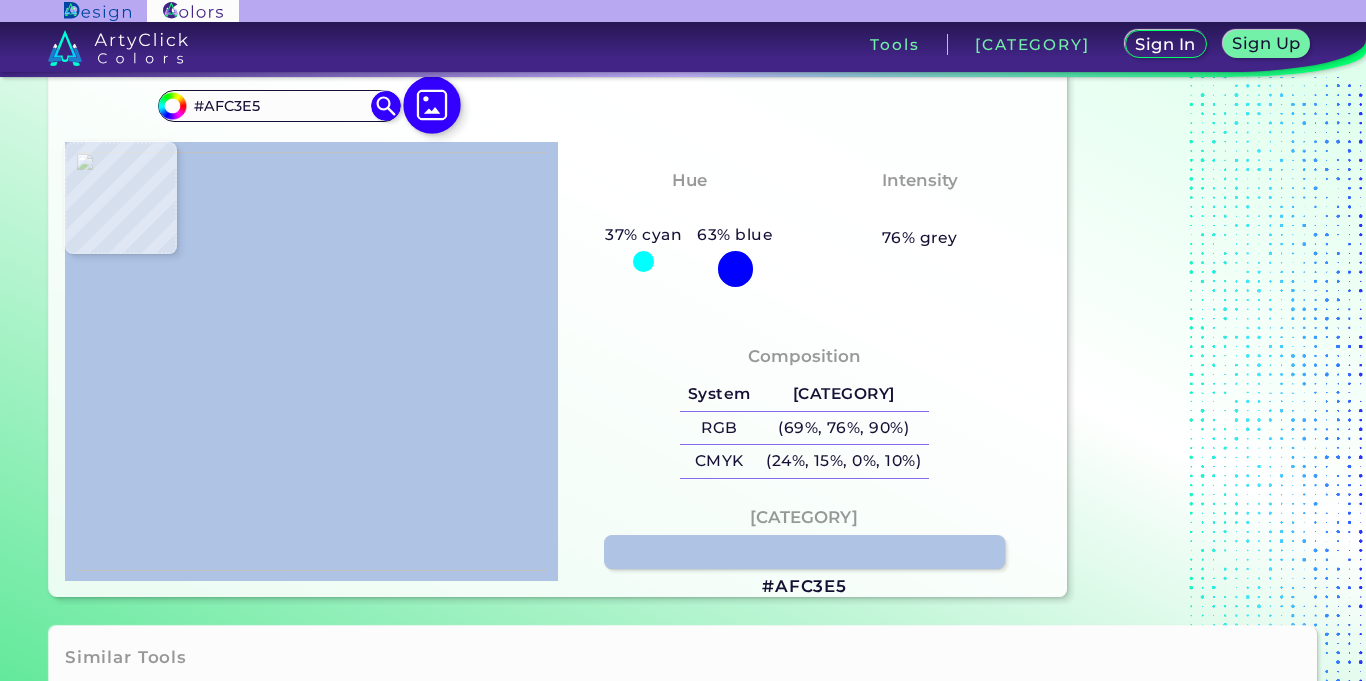 click at bounding box center [433, 105] 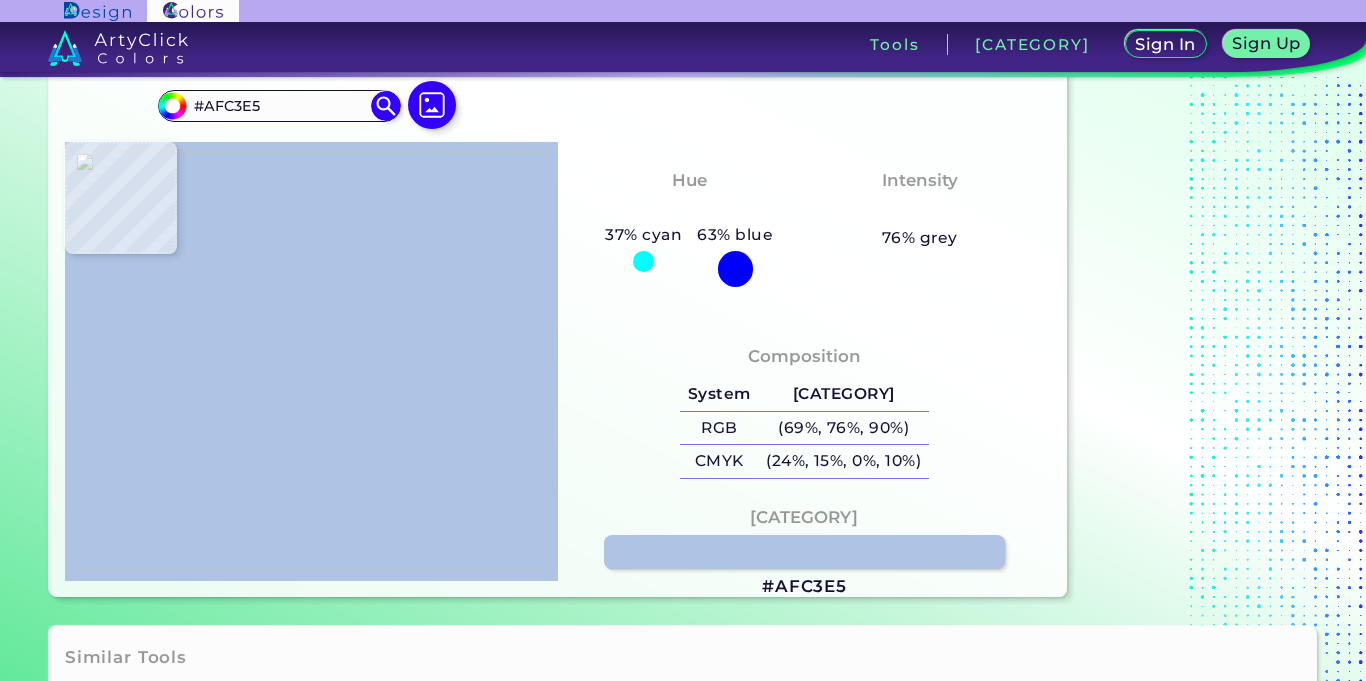 click at bounding box center [311, 361] 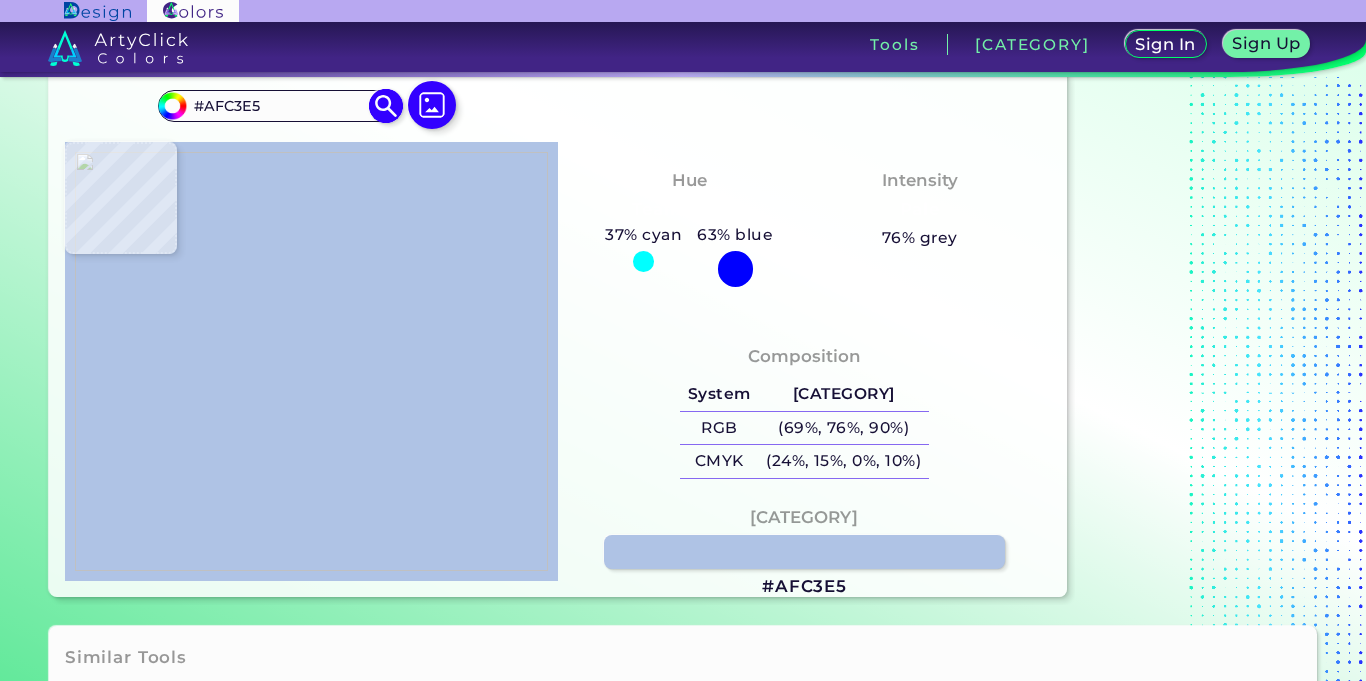 click on "#AFC3E5" at bounding box center [280, 106] 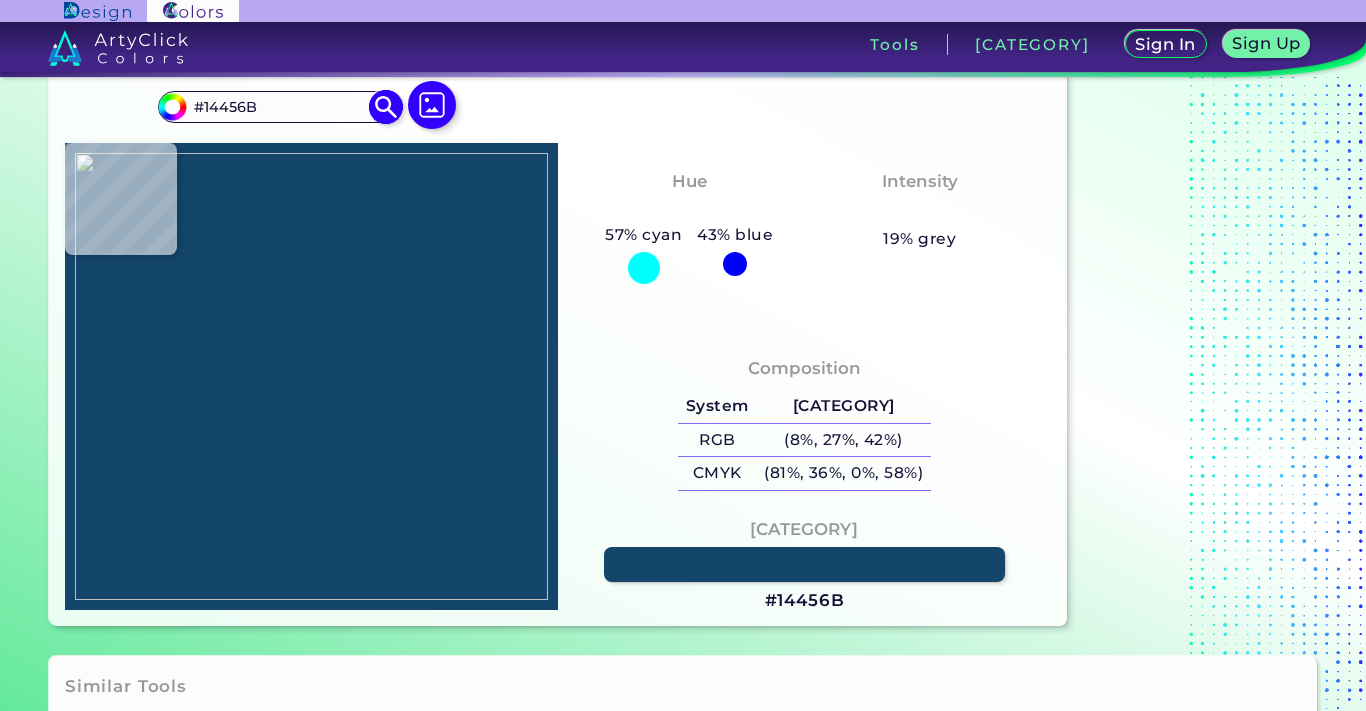 click on "#14456B" at bounding box center (280, 106) 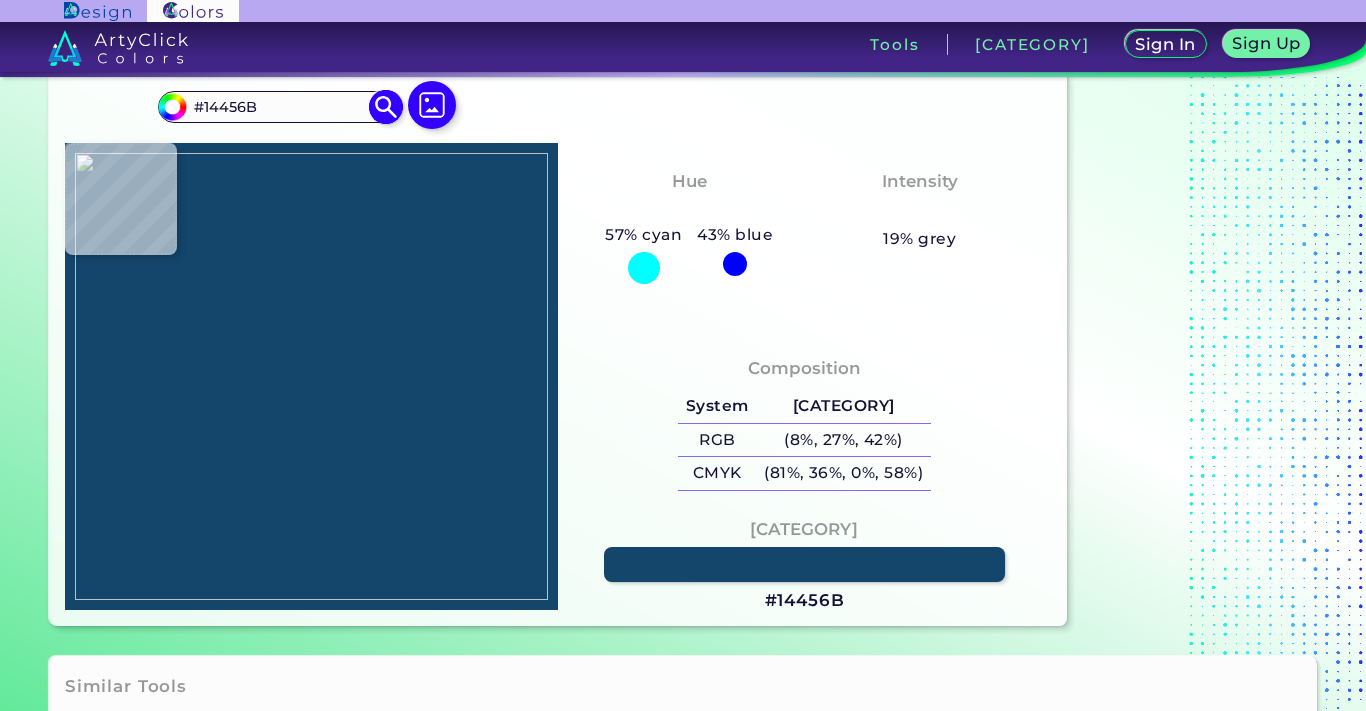 scroll, scrollTop: 0, scrollLeft: 0, axis: both 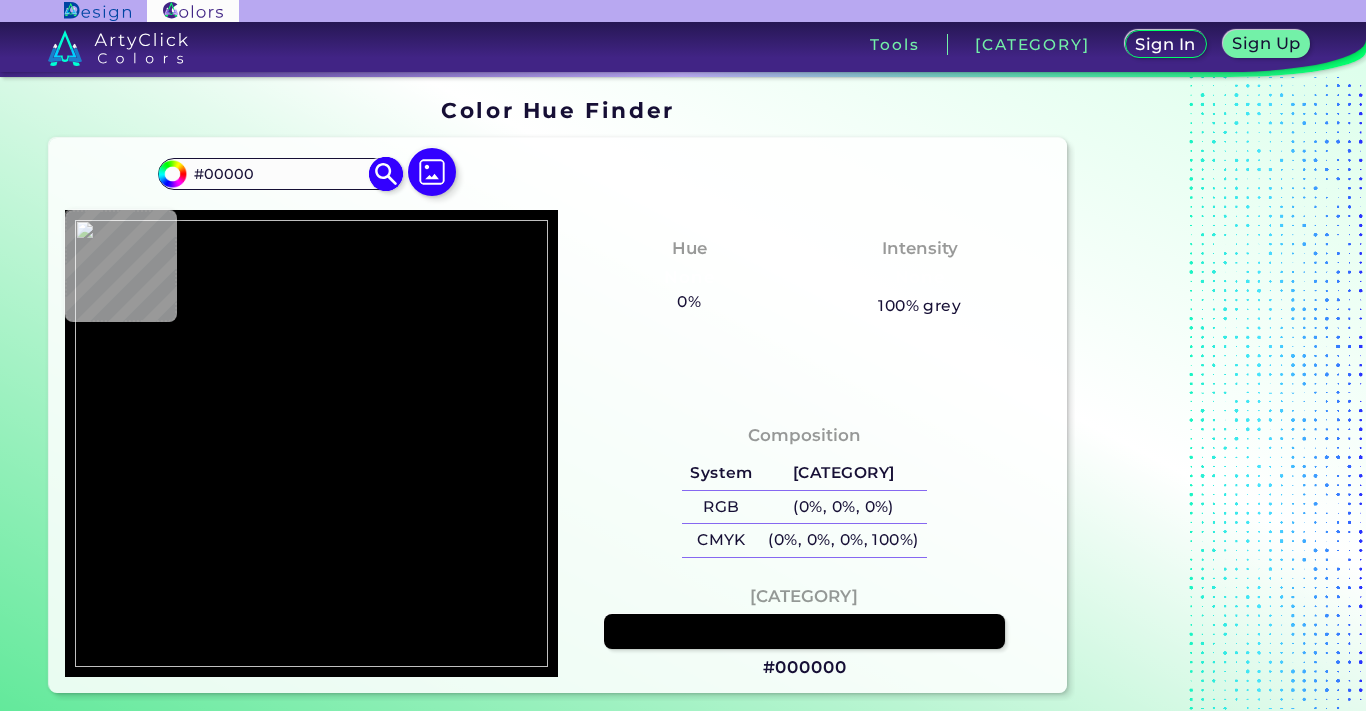 click on "Color Hue Finder
Color Hue Finder
#000000
#00000
Acadia   ◉ Acid Green   ◉ Aero Blue   ◉ Alabaster   ◉ Albescent White   ◉ Algae   ◉ Algae Green   ◉ Alice Blue   ◉ Alien Green   ◉ Almond   ◉ Almond Frost   ◉ Almost Black   ◉ Alpine   ◉ Aluminium   ◉ Amaranth   ◉ Amethyst   ◉ Amethyst Smoke   ◉ Amour   ◉ Android Green   ◉ Antique Brass   ◉ Antique Bronze   ◉ Antique Fuchsia" at bounding box center (683, 396) 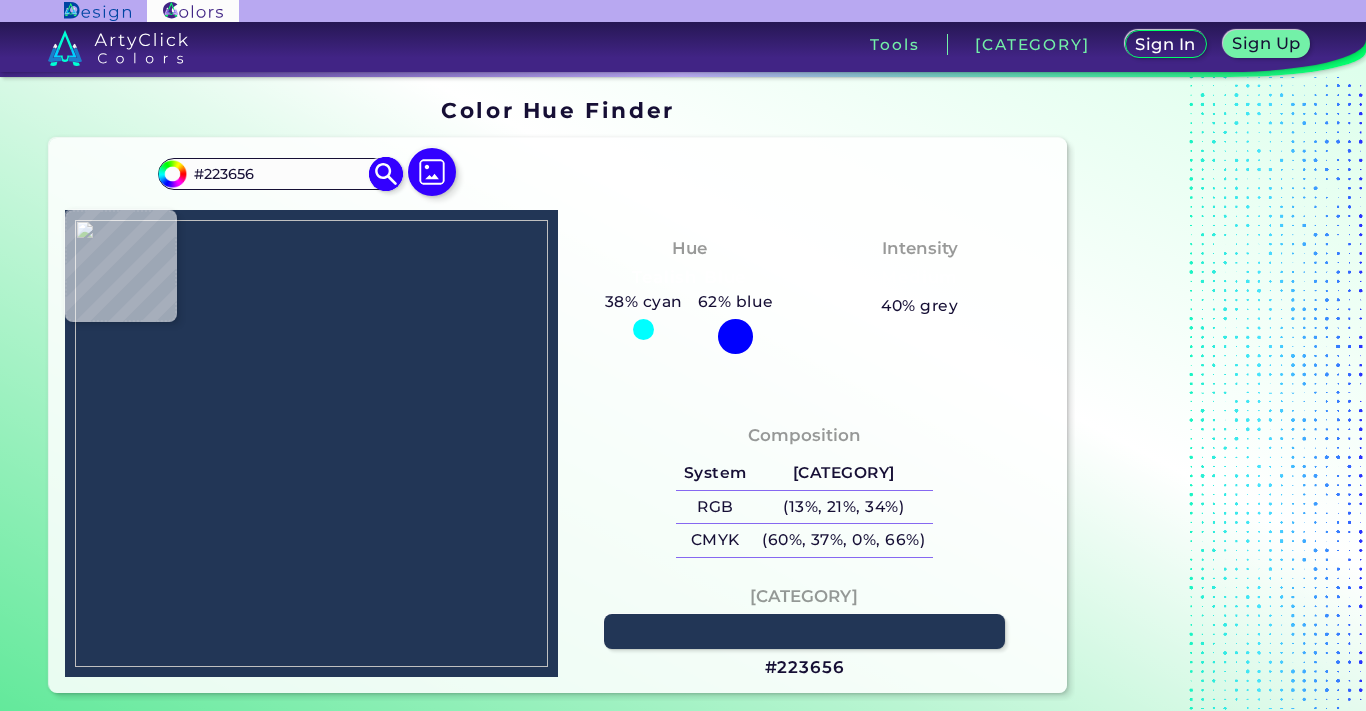 click on "#223656" at bounding box center (280, 173) 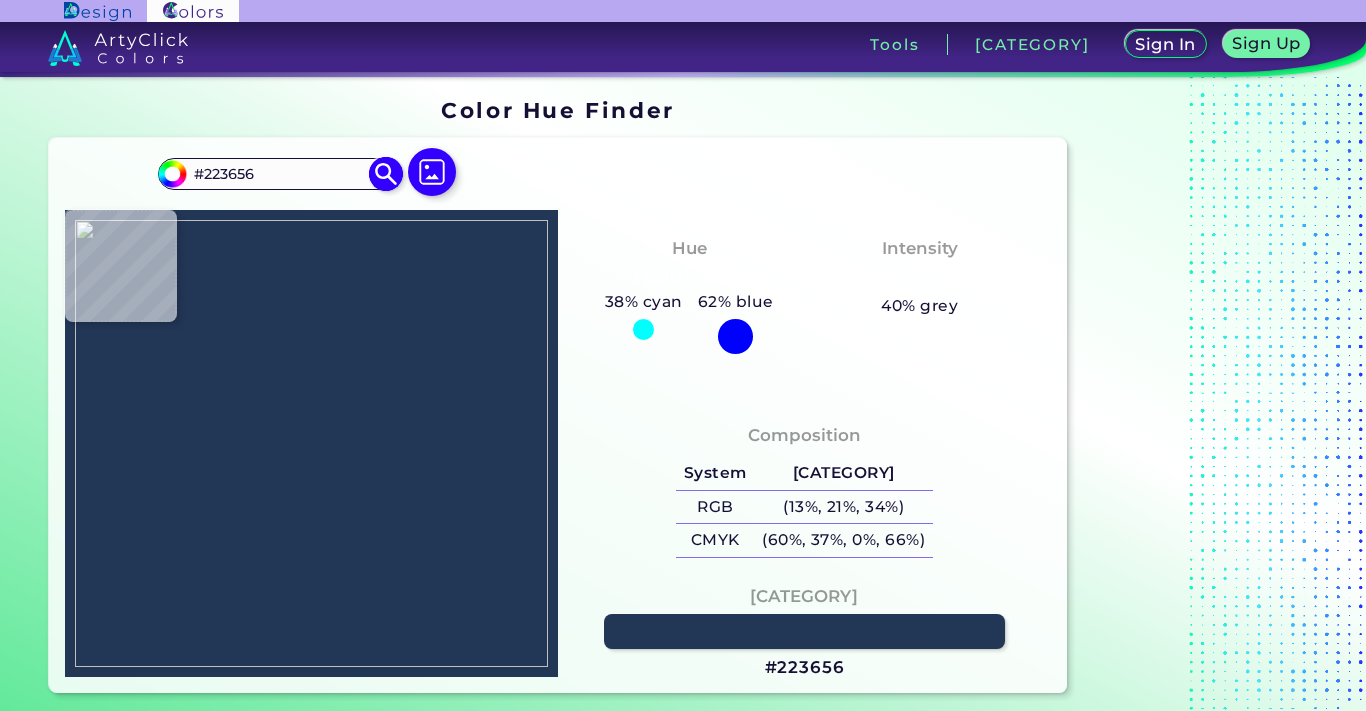 scroll, scrollTop: 24, scrollLeft: 0, axis: vertical 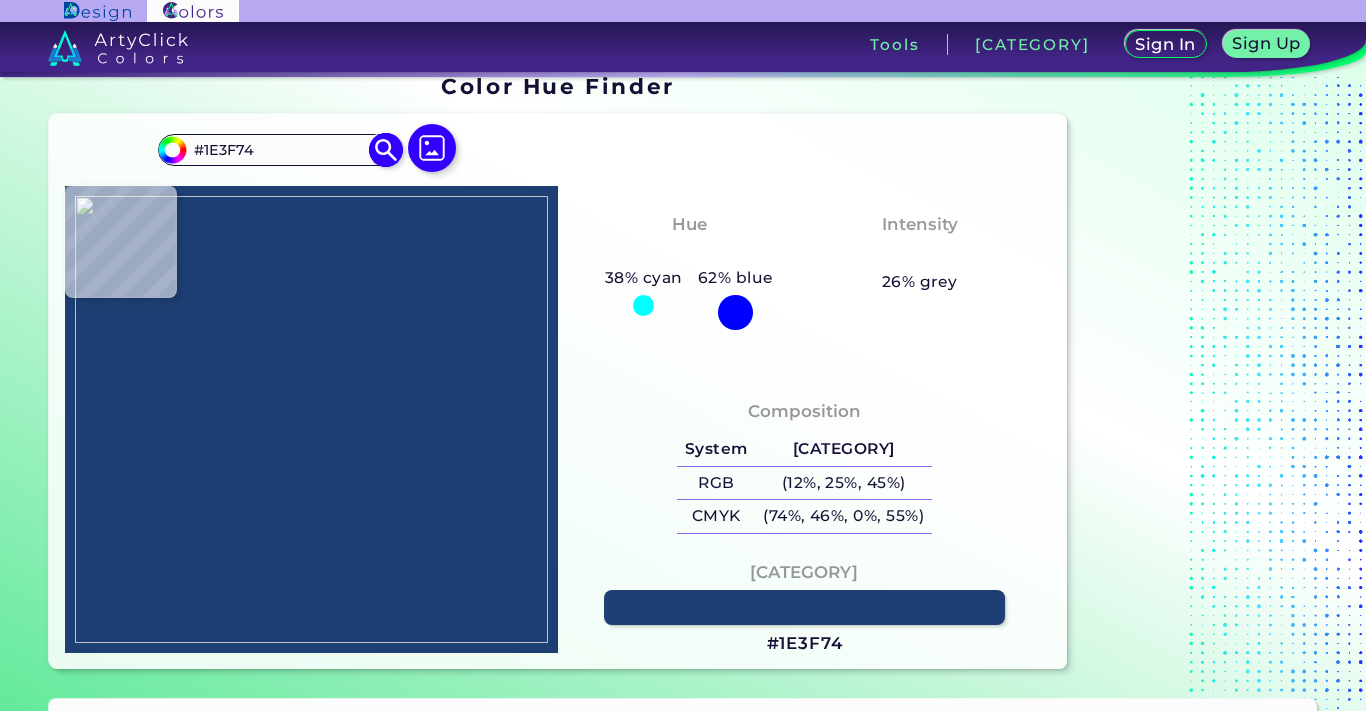 click on "#1E3F74" at bounding box center (280, 149) 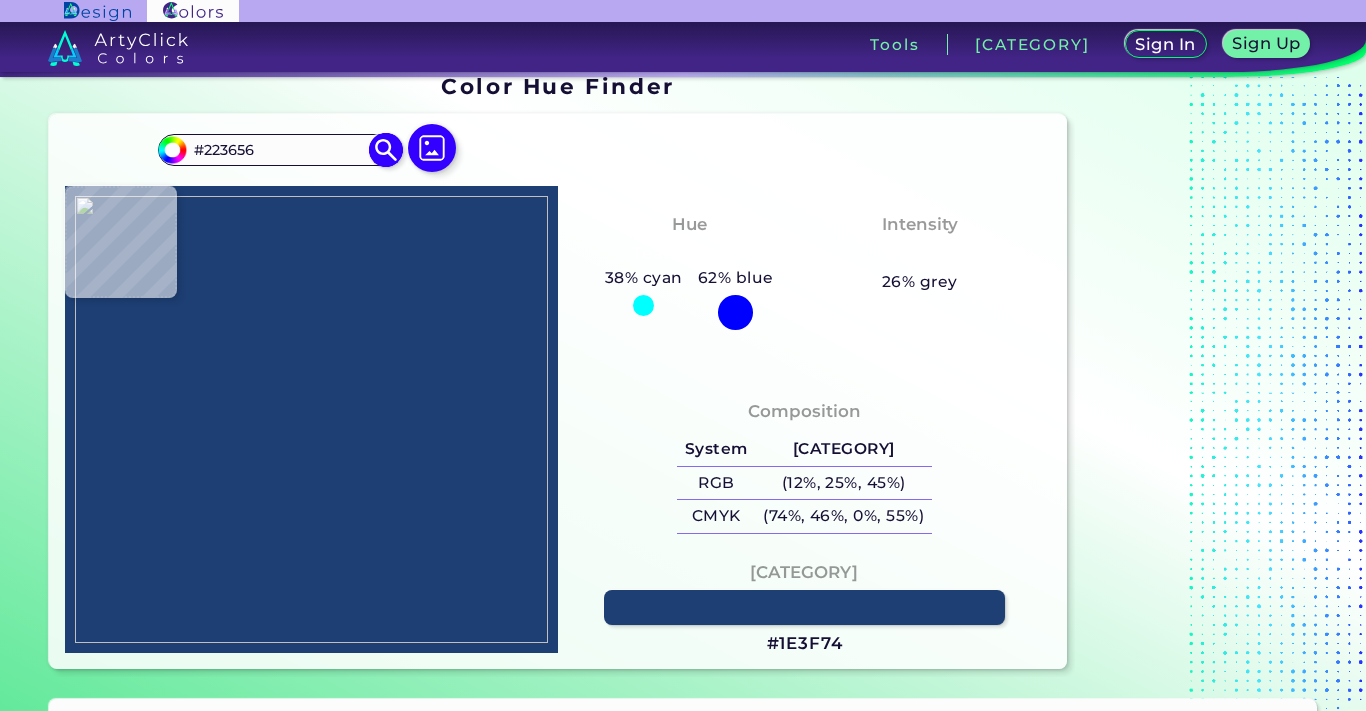 click on "#223656" at bounding box center [280, 149] 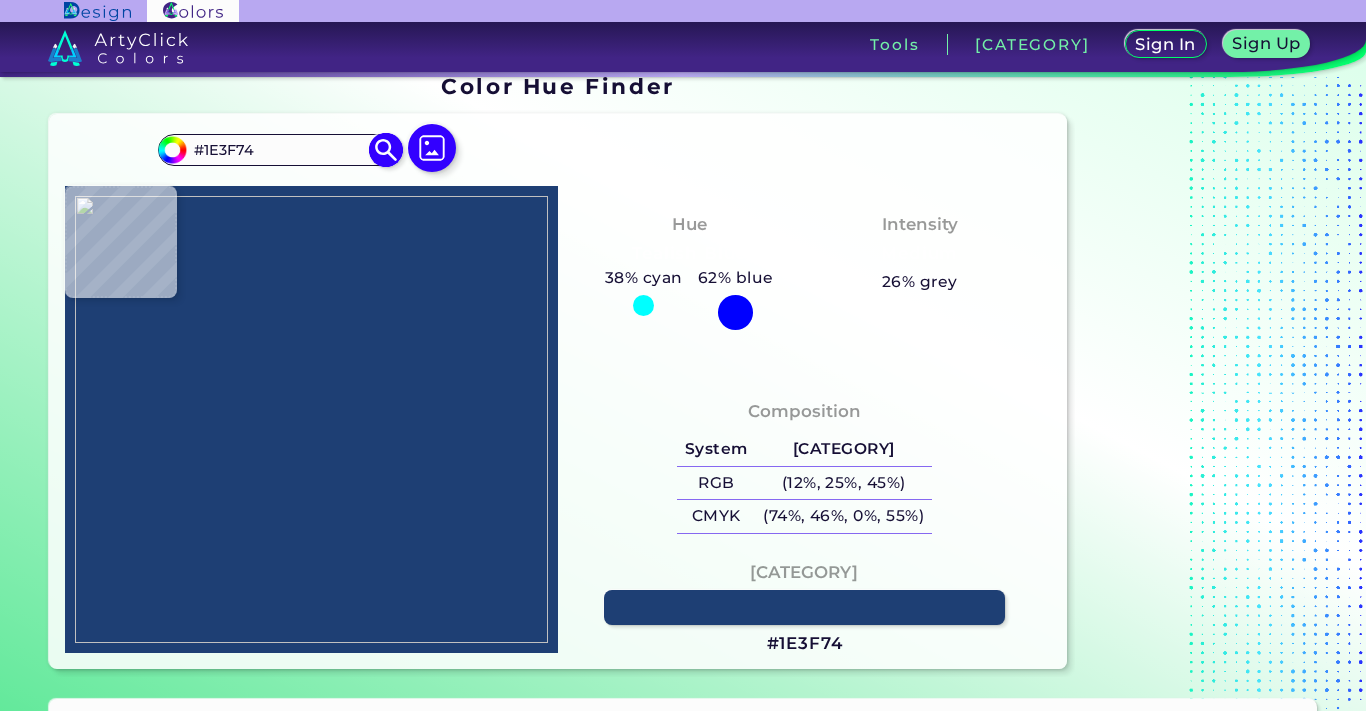click on "#1E3F74" at bounding box center (280, 149) 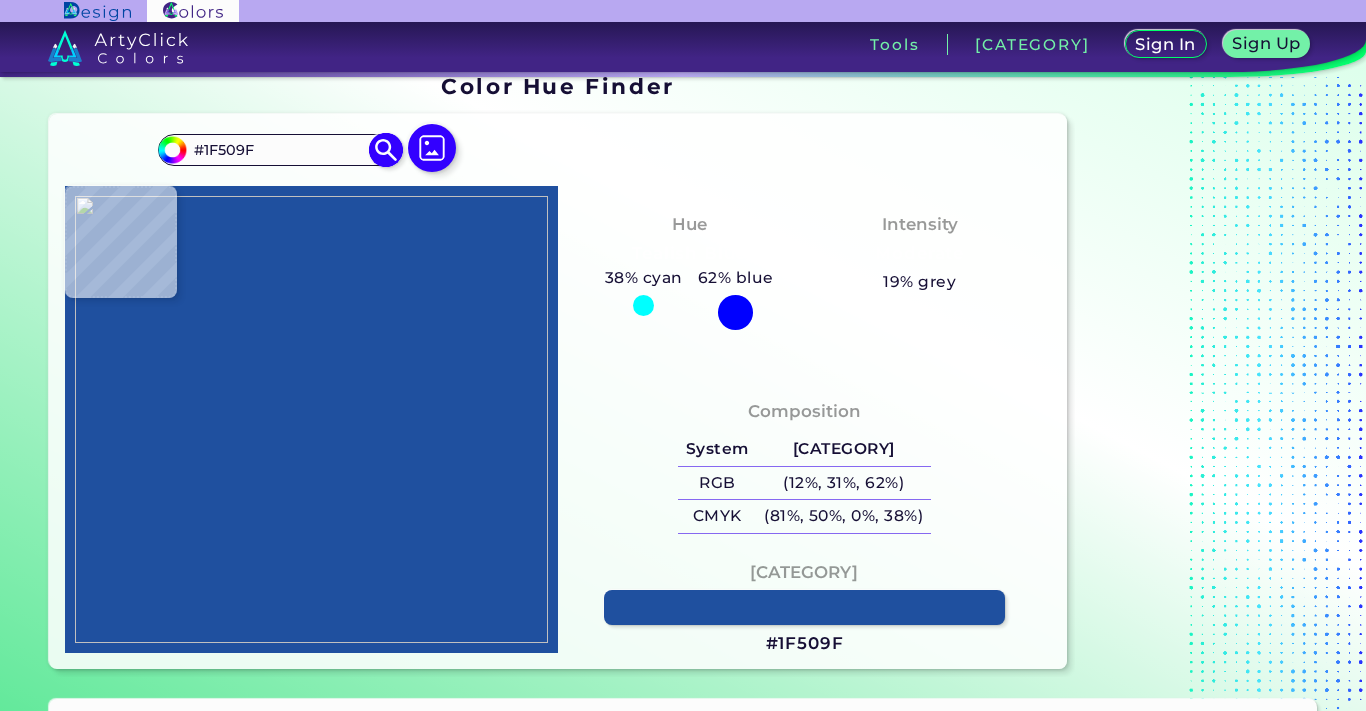 click on "Color Hue Finder
Color Hue Finder
#1f509f
#1F509F
Acadia   ◉ Acid Green   ◉ Aero Blue   ◉ Alabaster   ◉ Albescent White   ◉ Algae   ◉ Algae Green   ◉ Alice Blue   ◉ Alien Green   ◉ Almond   ◉ Almond Frost   ◉ Almost Black   ◉ Alpine   ◉ Aluminium   ◉ Amaranth   ◉ Amethyst   ◉ Amethyst Smoke   ◉ Amour   ◉ Android Green   ◉ Antique Brass   ◉ Antique Bronze   ◉ Antique Fuchsia" at bounding box center (683, 372) 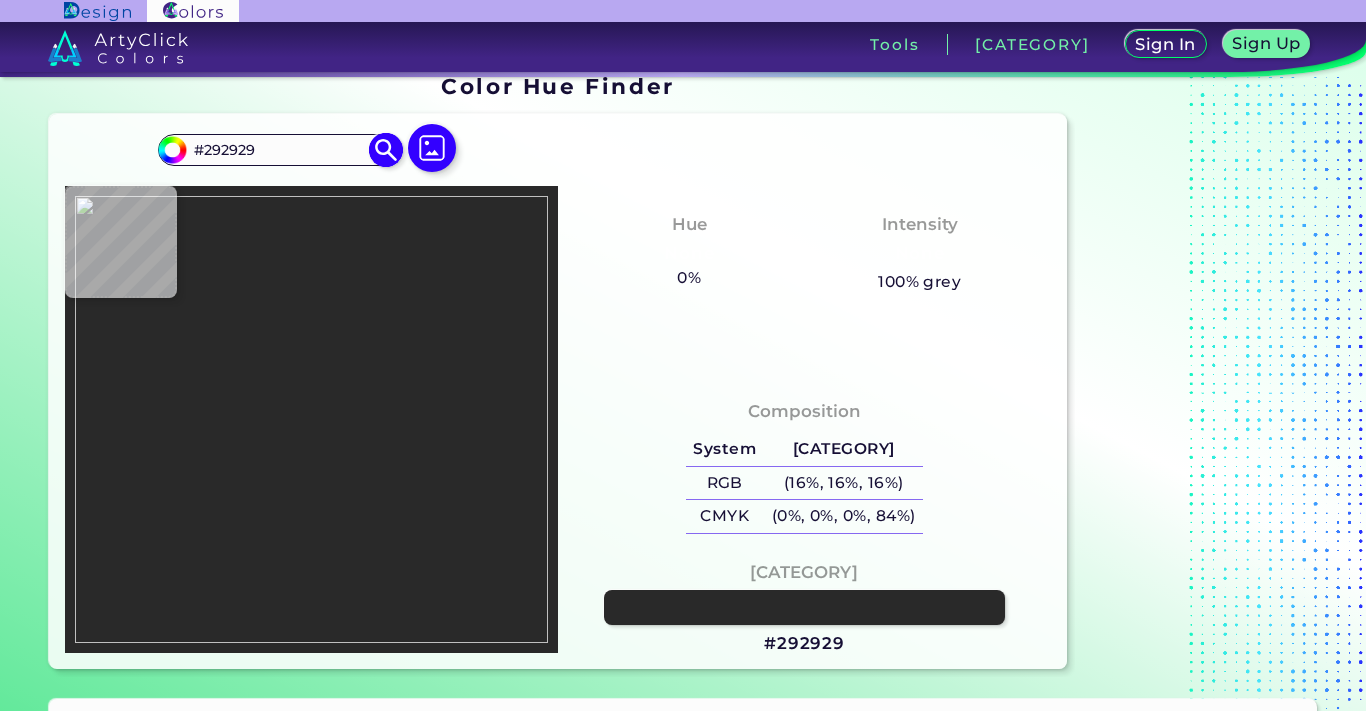 click on "#292929" at bounding box center (280, 149) 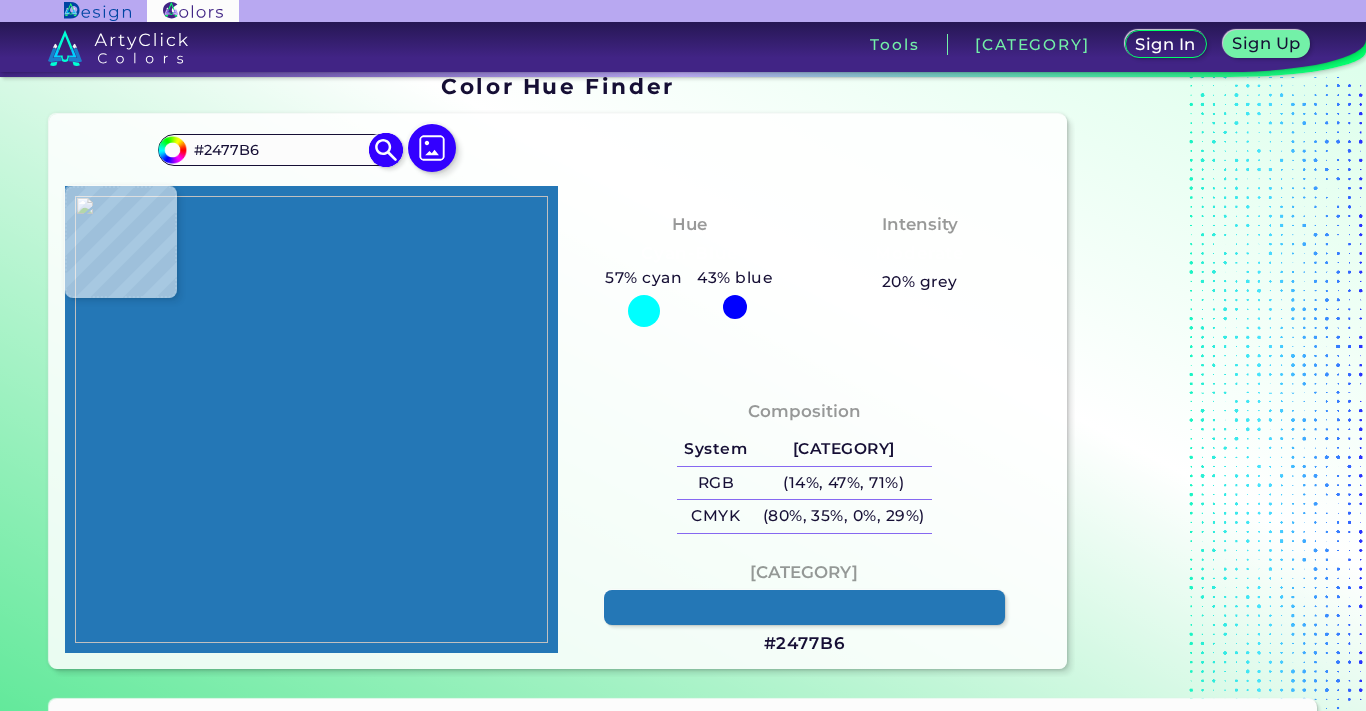click on "#2477B6" at bounding box center (280, 149) 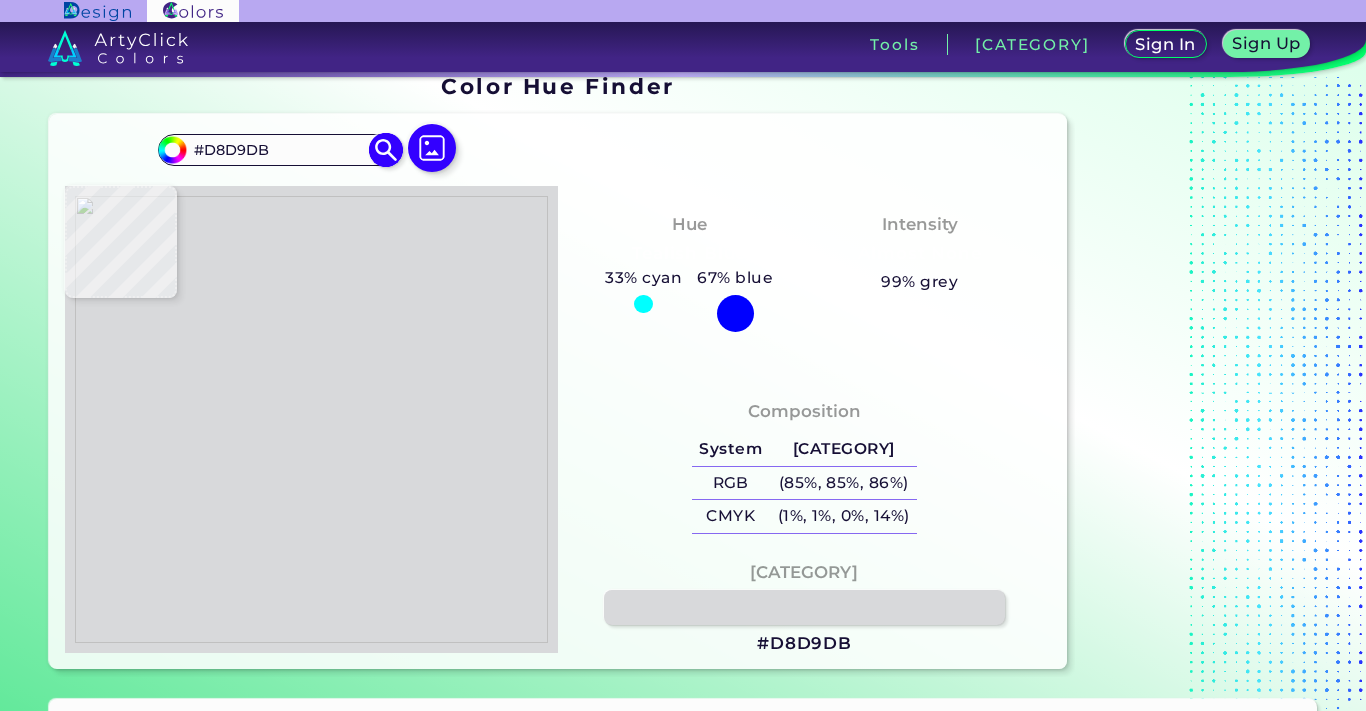 click on "#D8D9DB" at bounding box center (280, 149) 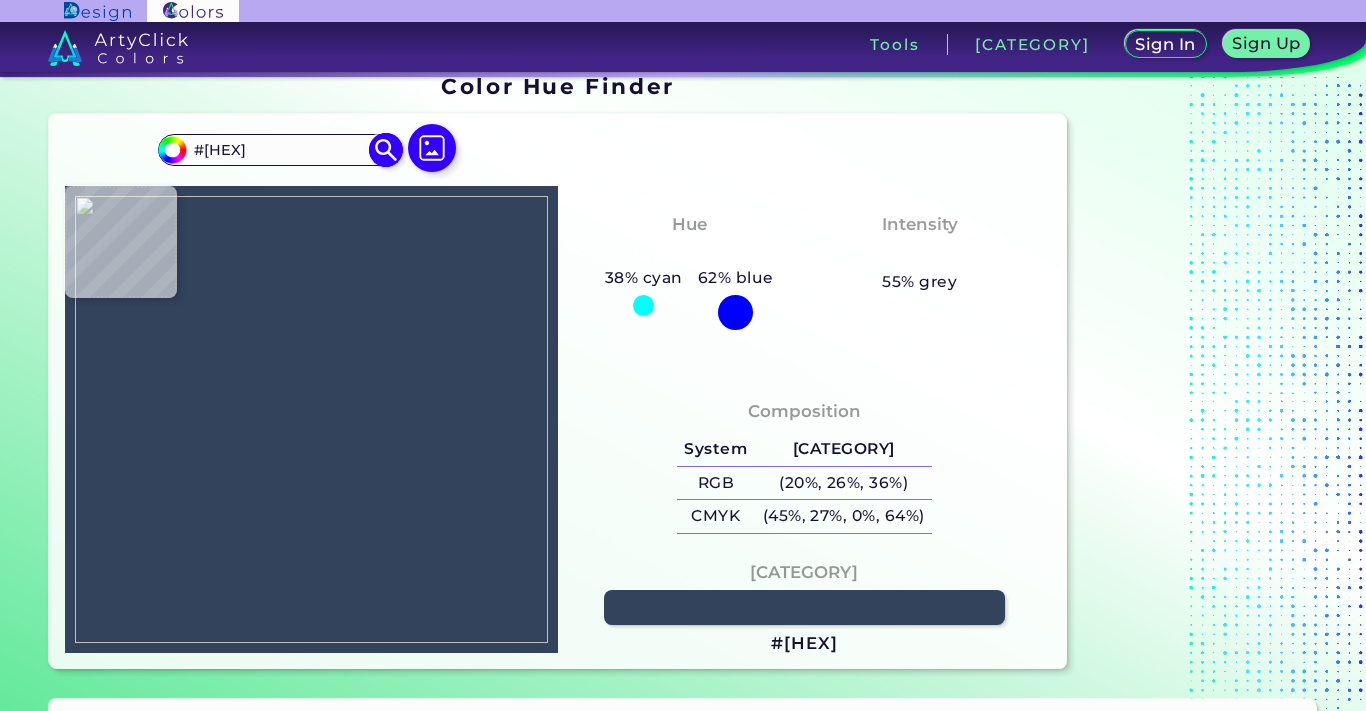 click at bounding box center (432, 148) 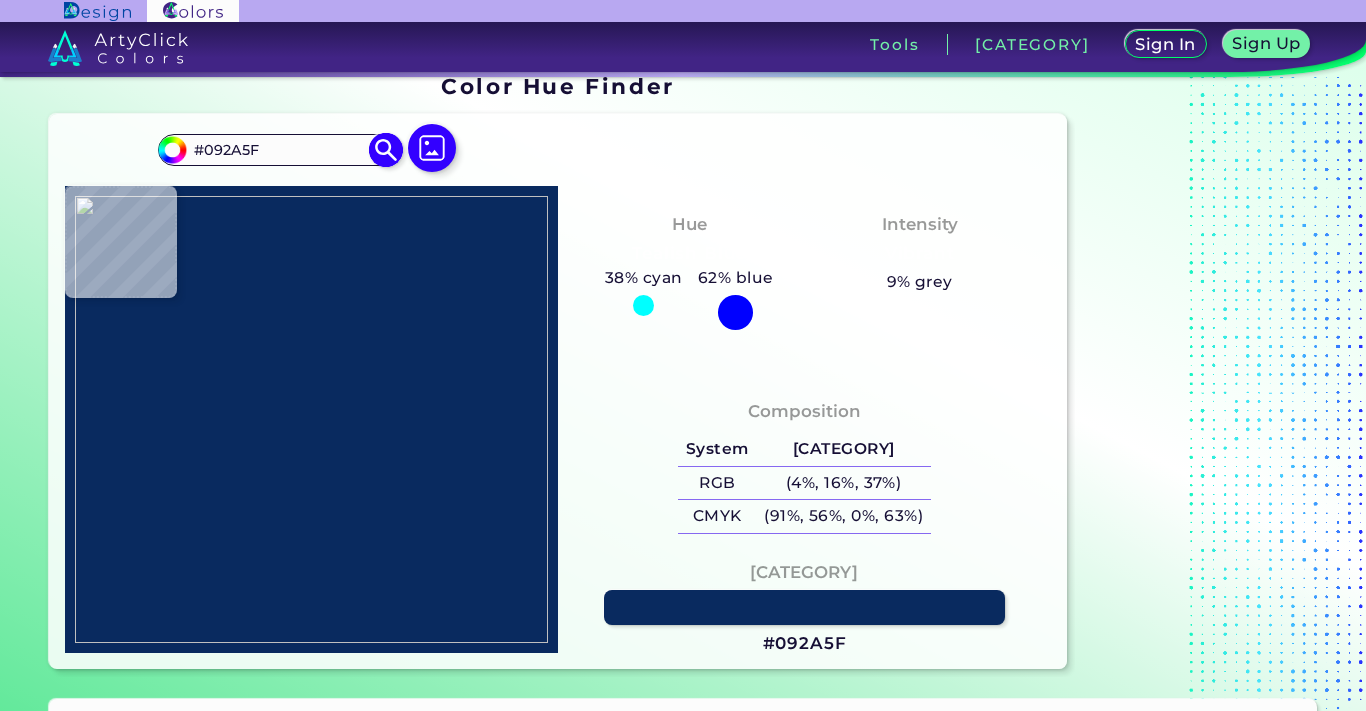 click on "#092A5F" at bounding box center [280, 149] 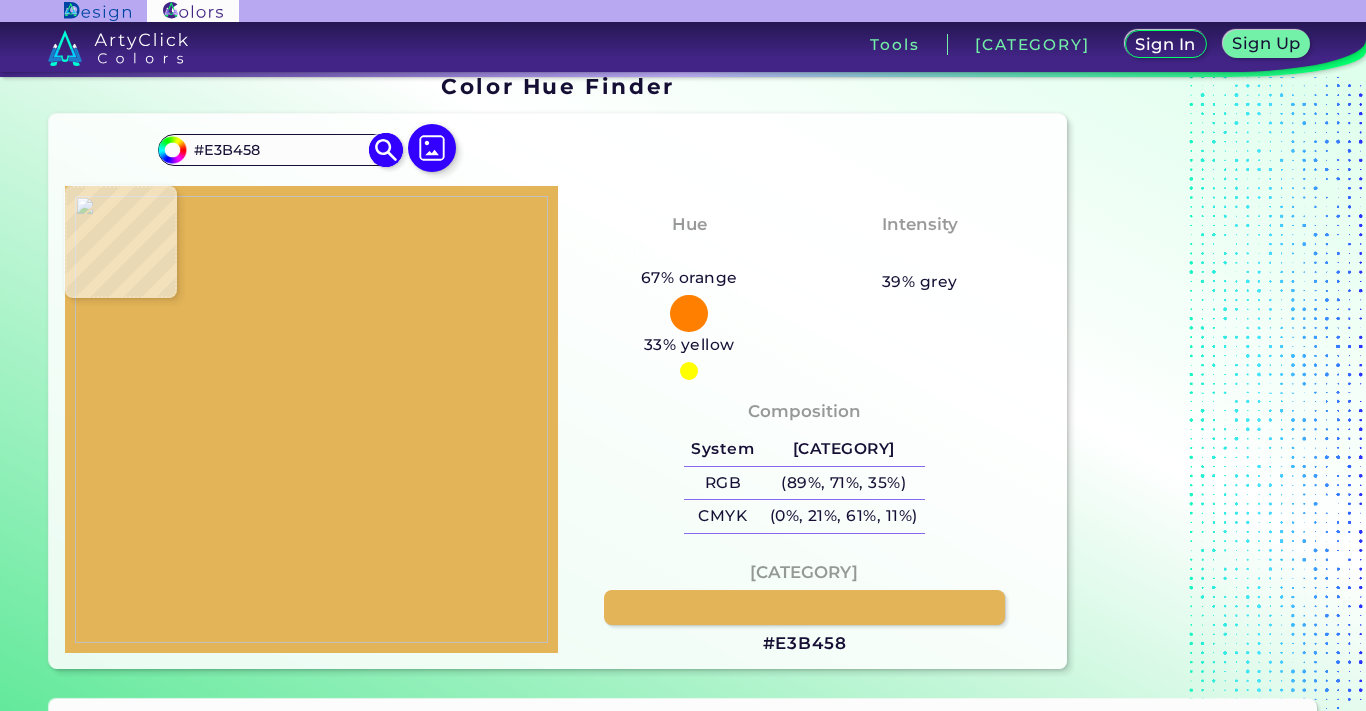 click on "#E3B458" at bounding box center (280, 149) 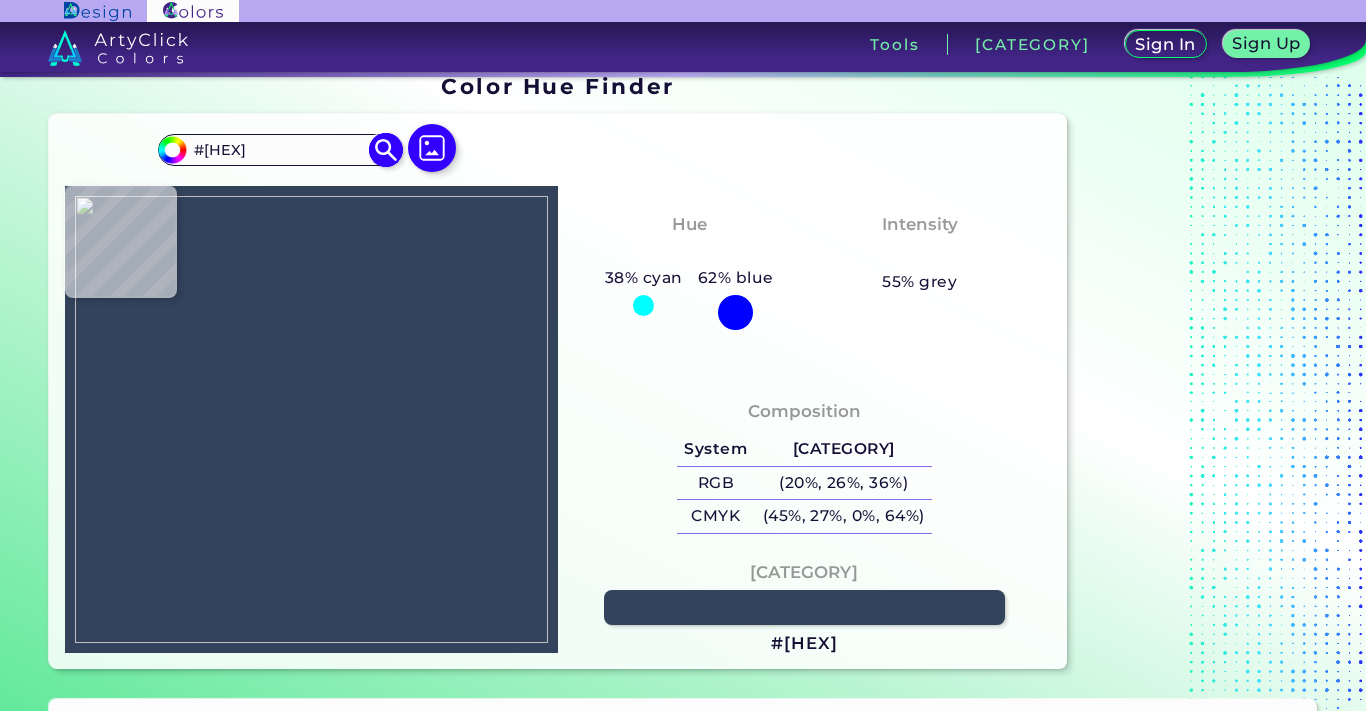 click on "#[HEX]" at bounding box center [280, 149] 